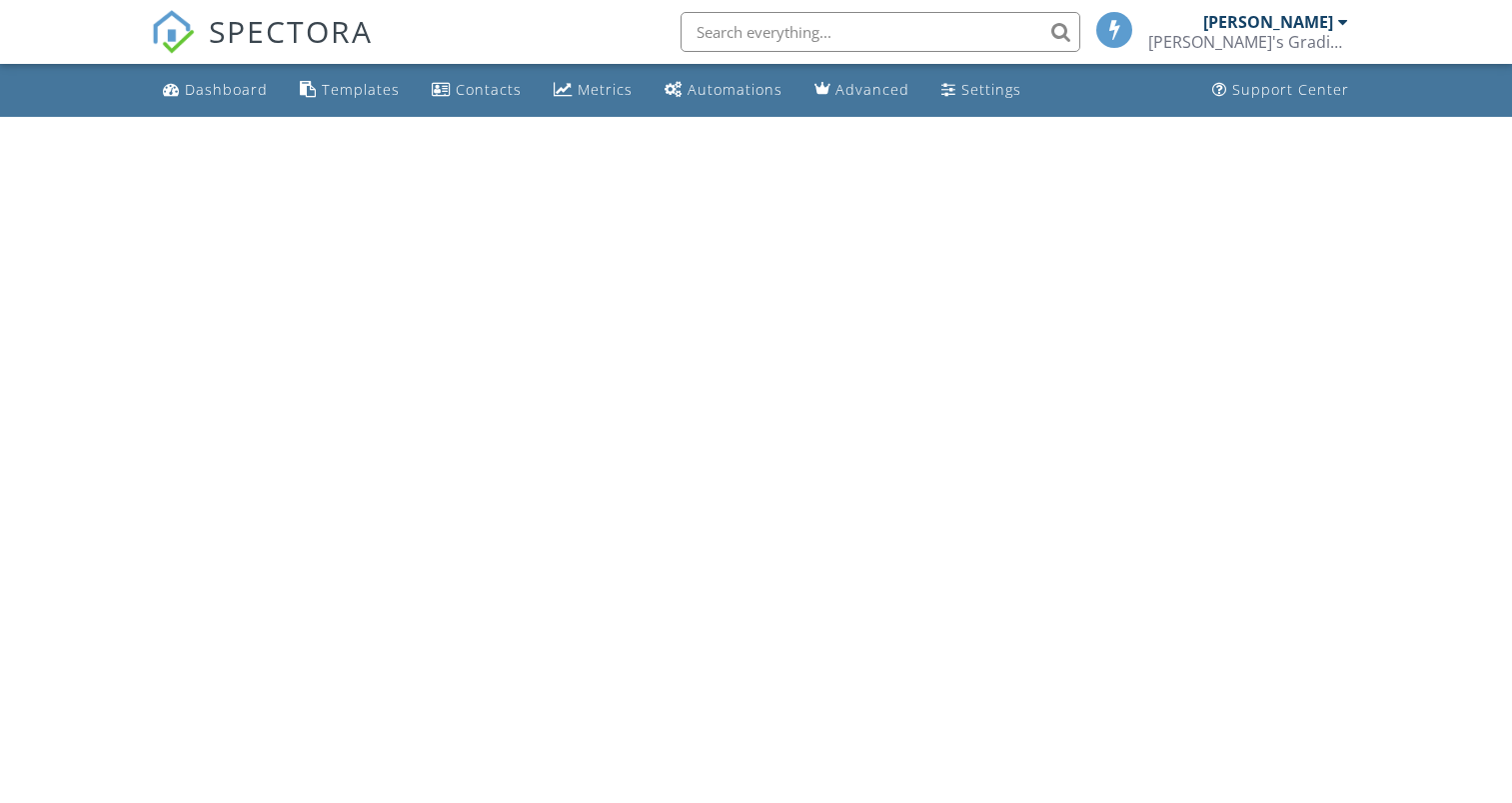 scroll, scrollTop: 0, scrollLeft: 0, axis: both 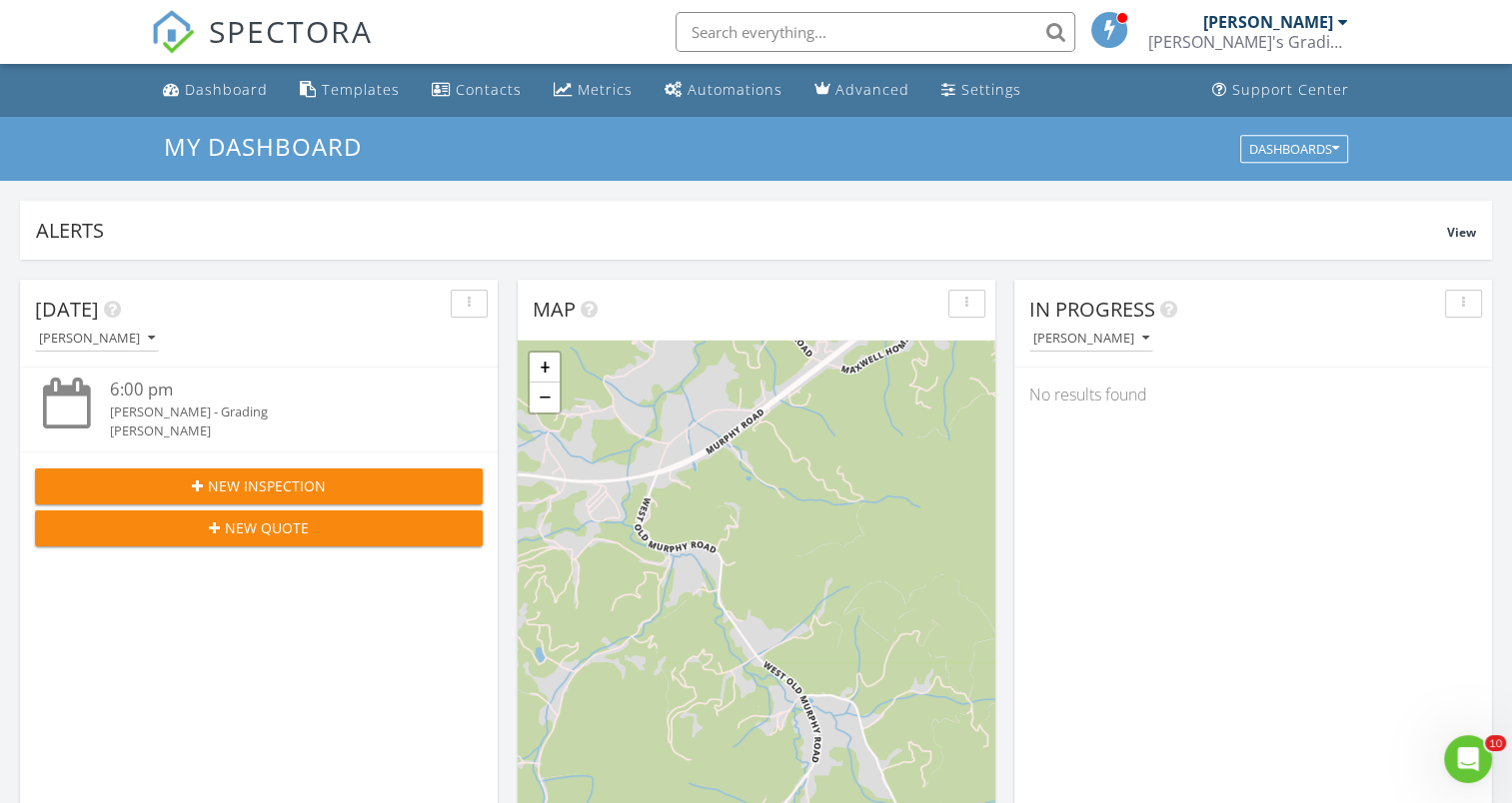 click on "[PERSON_NAME]" at bounding box center [1268, 22] 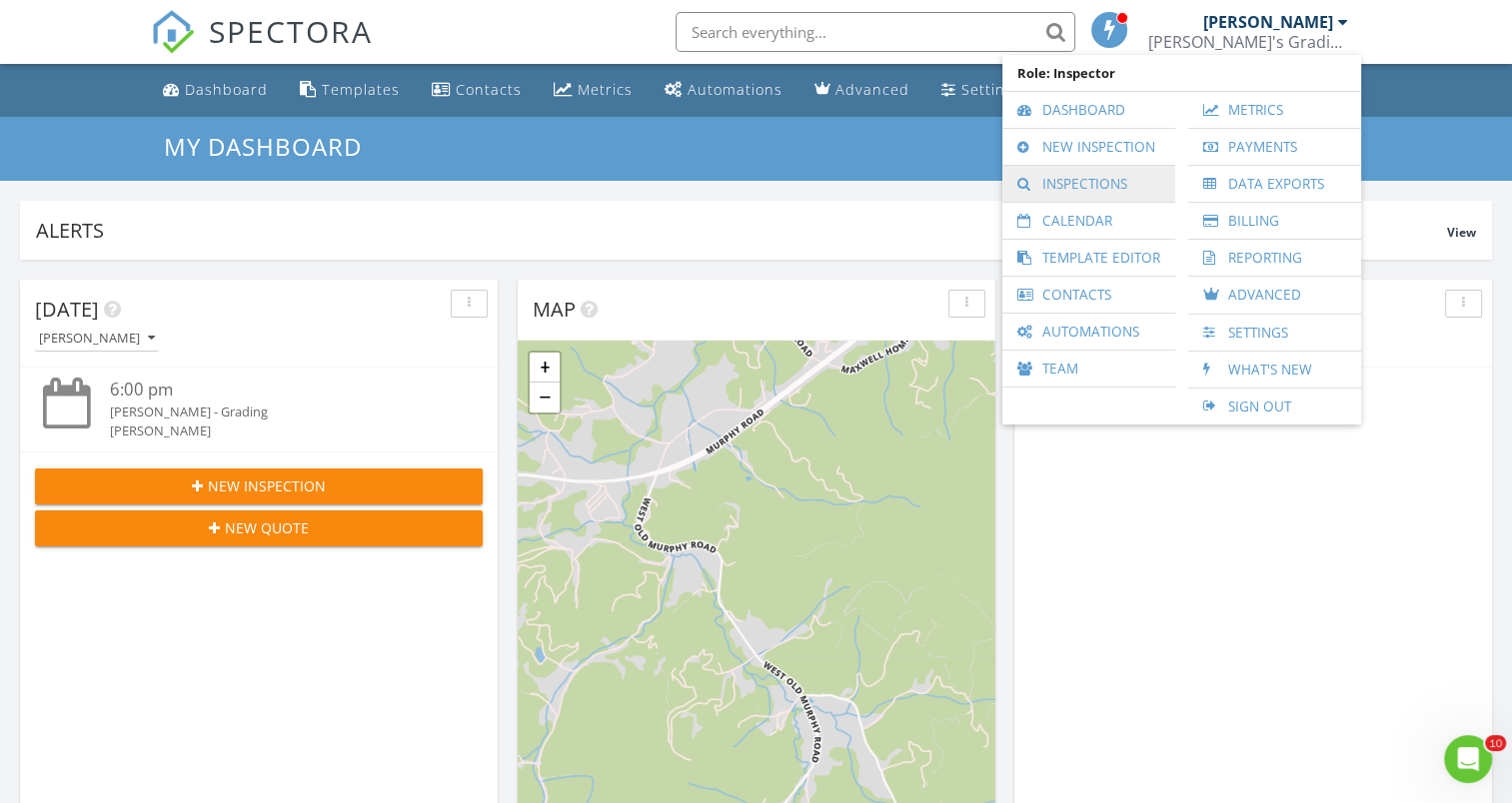 click on "Inspections" at bounding box center (1088, 184) 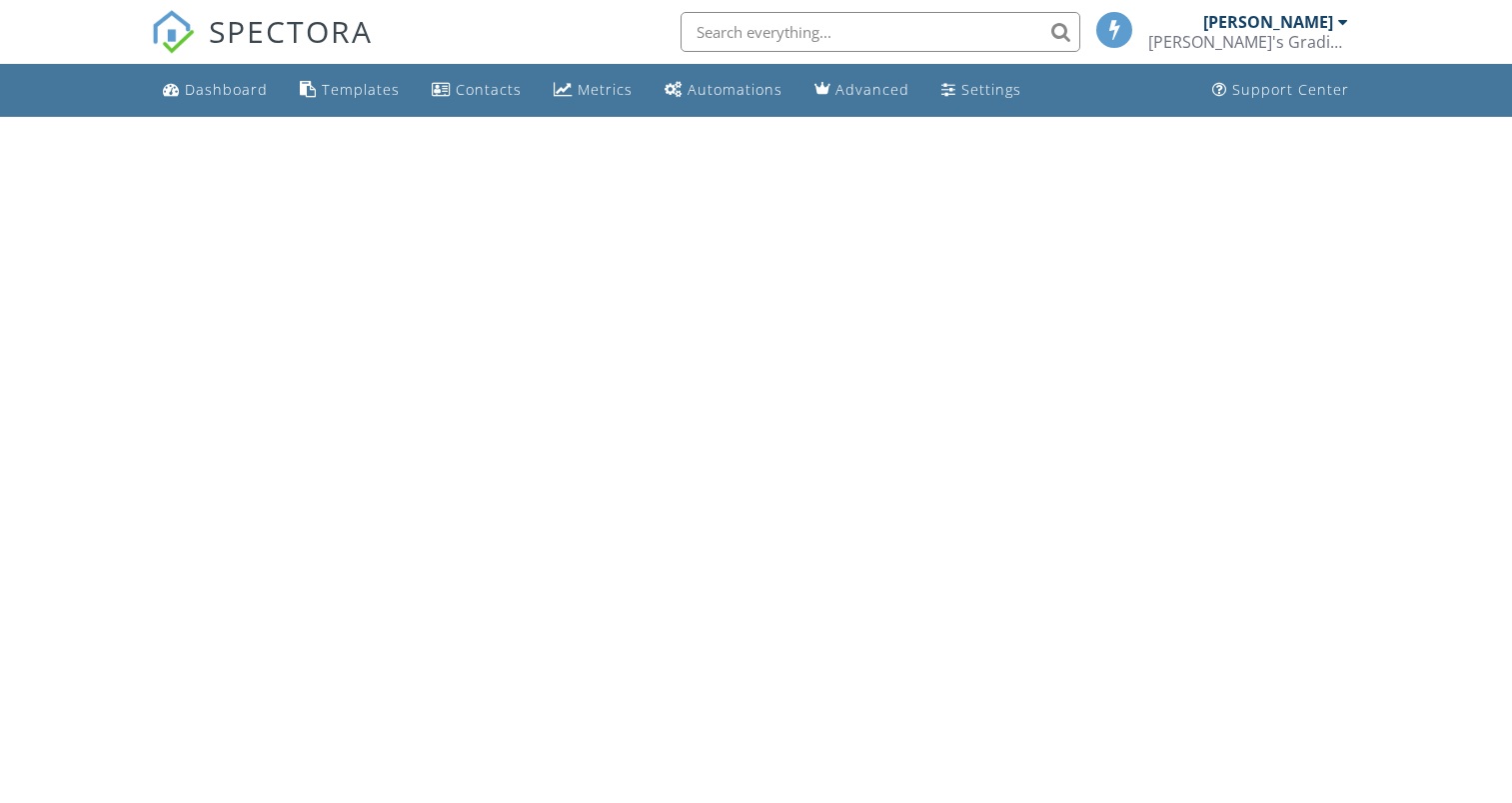 scroll, scrollTop: 0, scrollLeft: 0, axis: both 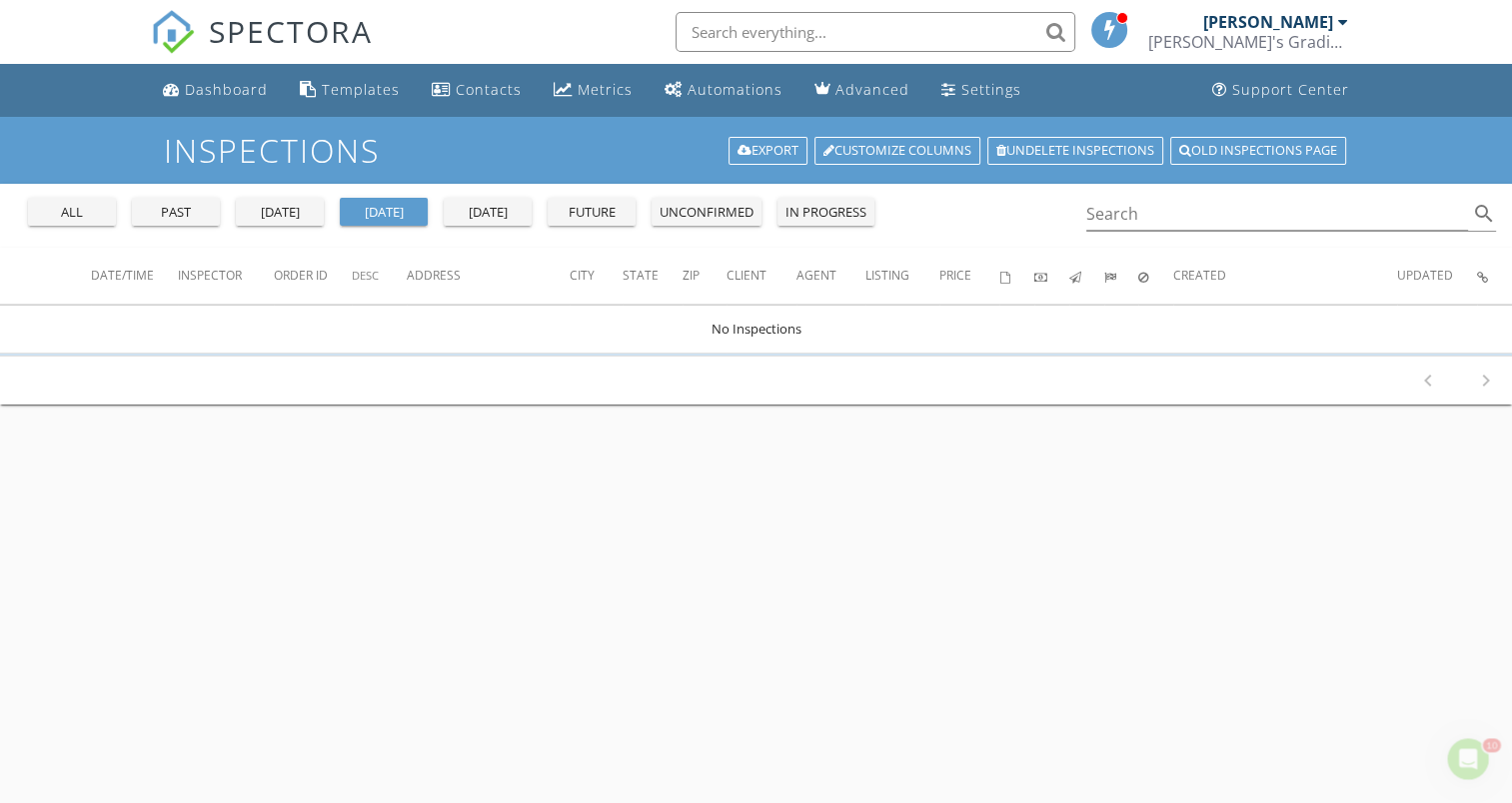 click on "all" at bounding box center (72, 213) 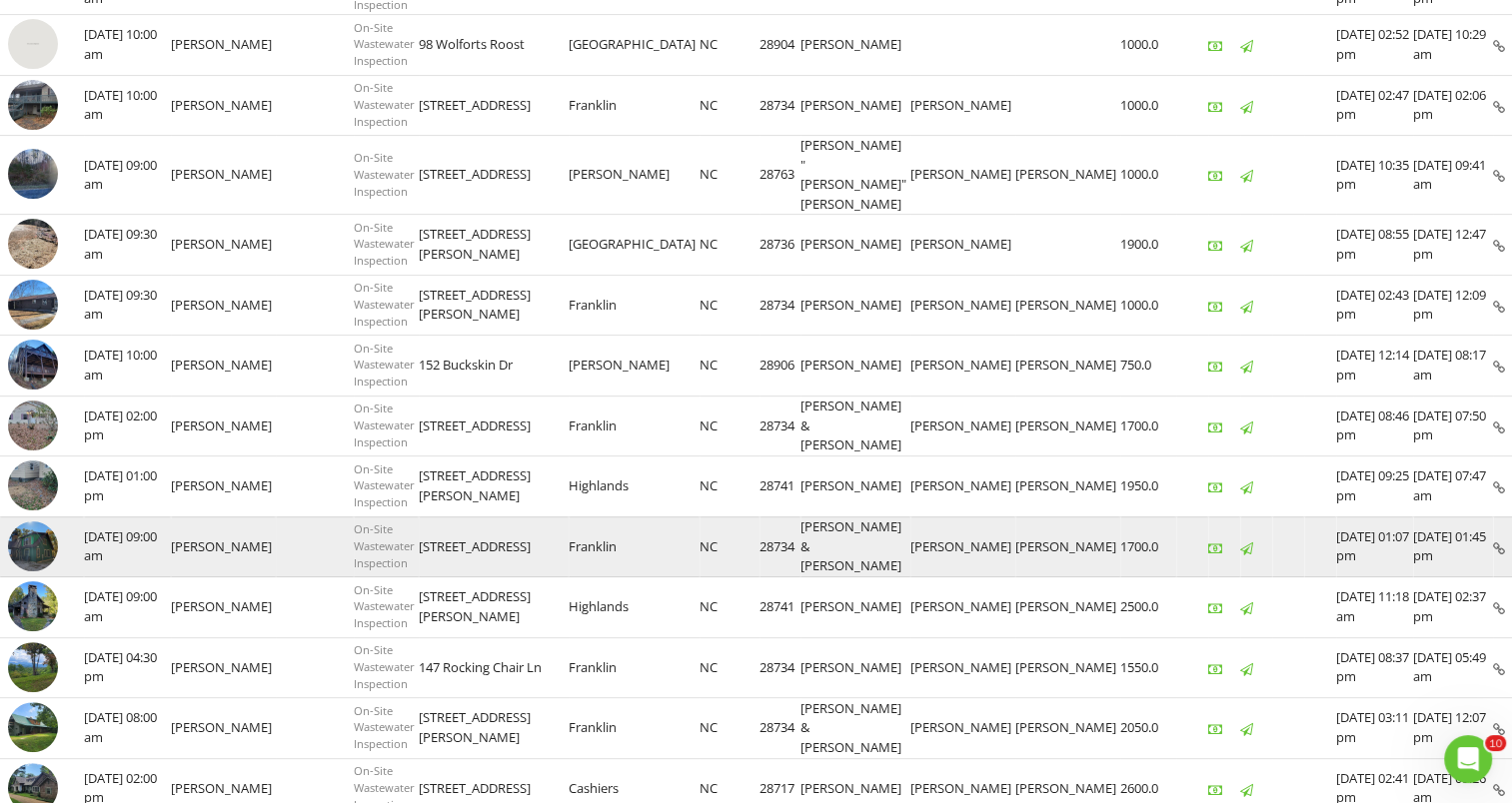 scroll, scrollTop: 599, scrollLeft: 0, axis: vertical 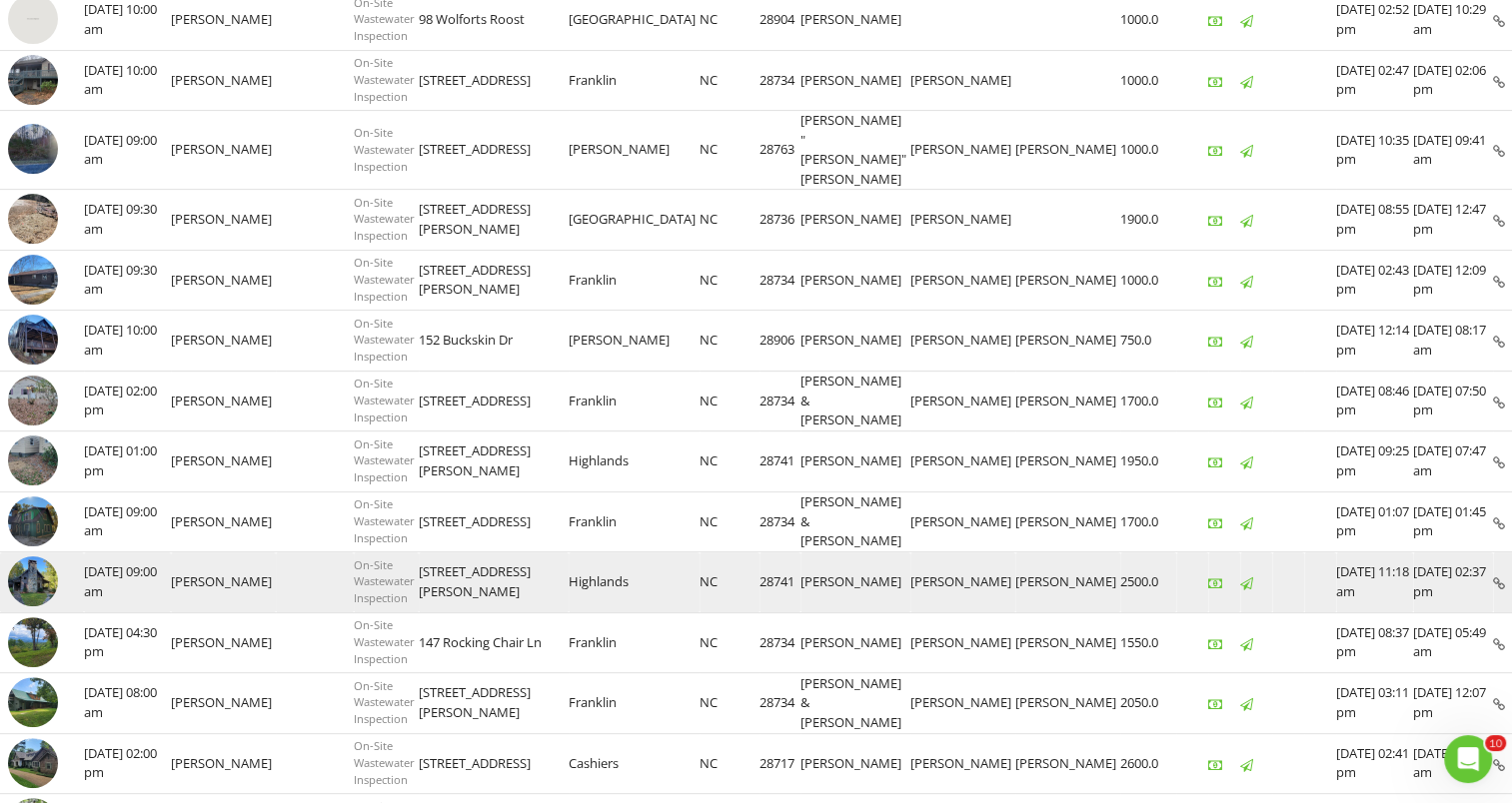 click on "Jeff Malcom" at bounding box center (855, 582) 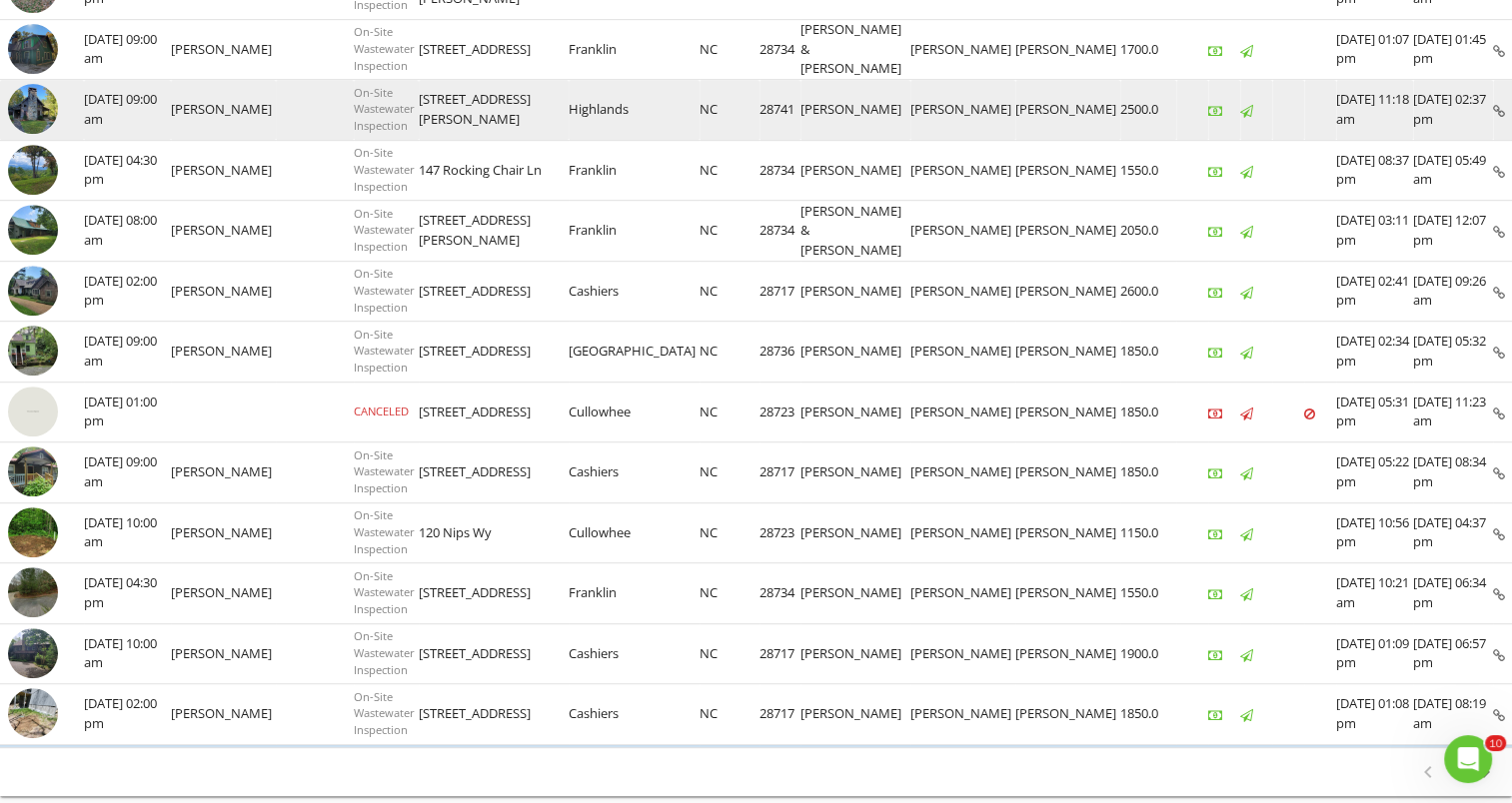 scroll, scrollTop: 1150, scrollLeft: 0, axis: vertical 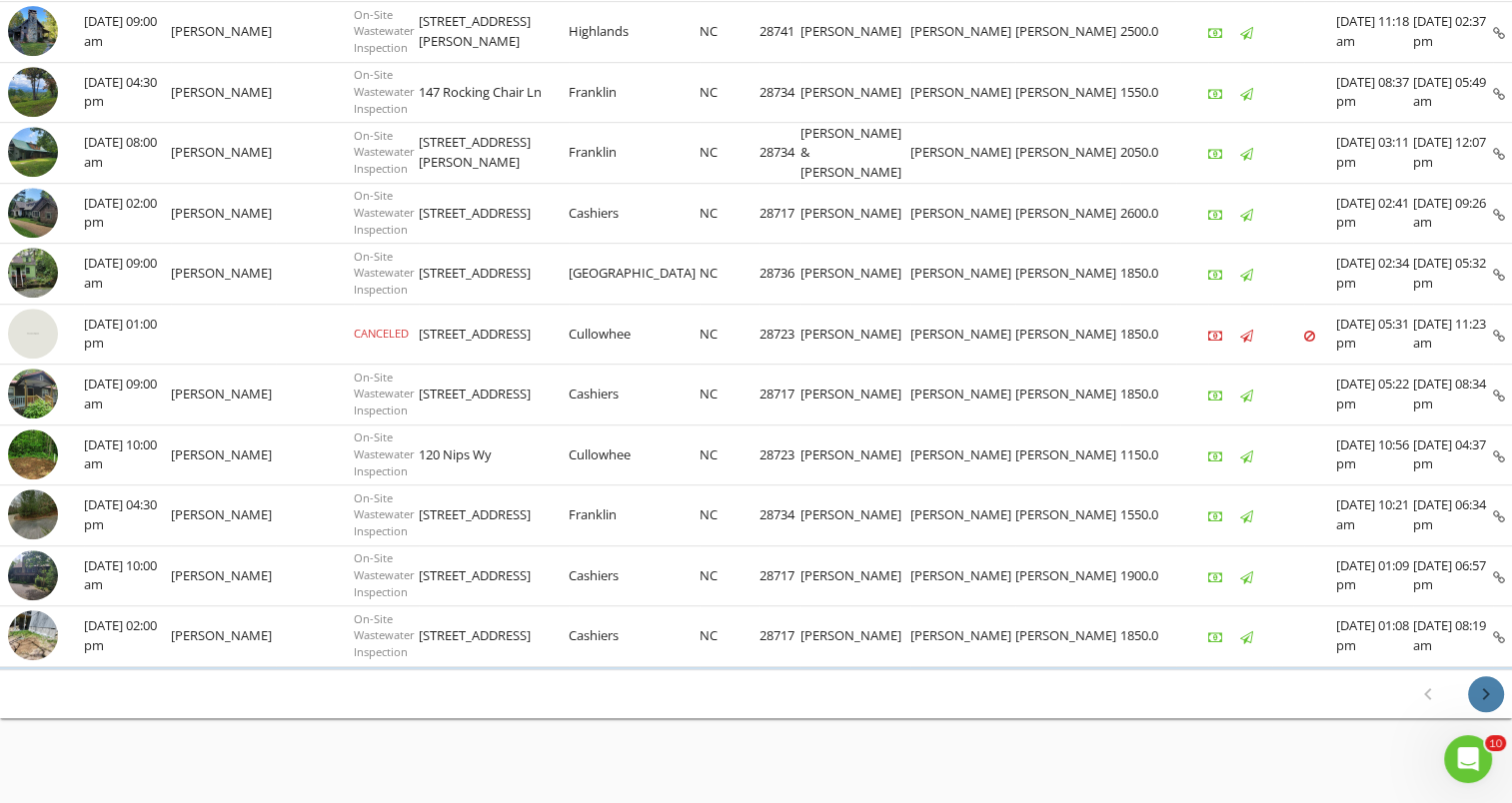 click on "chevron_right" at bounding box center [1486, 694] 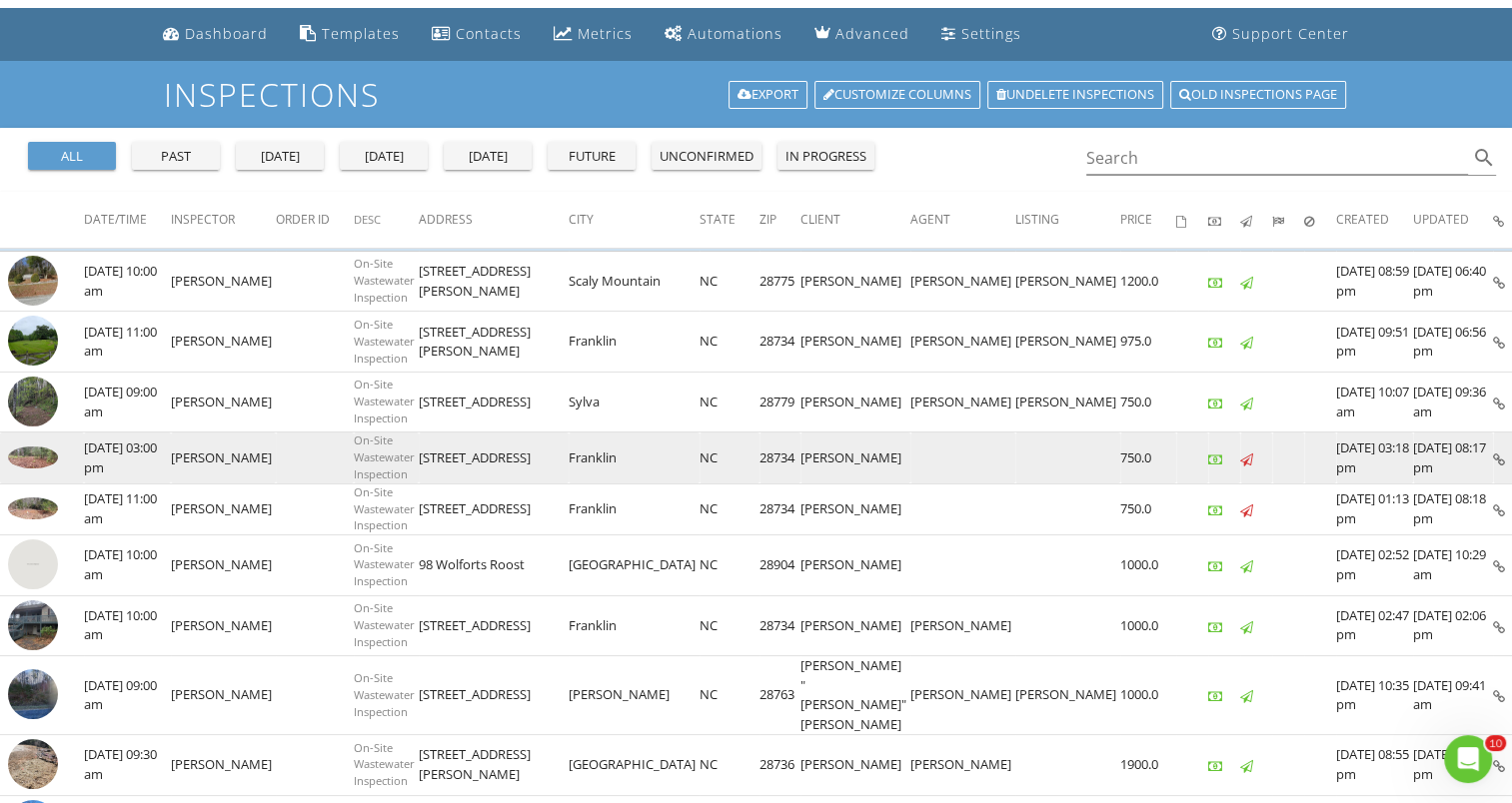 scroll, scrollTop: 0, scrollLeft: 0, axis: both 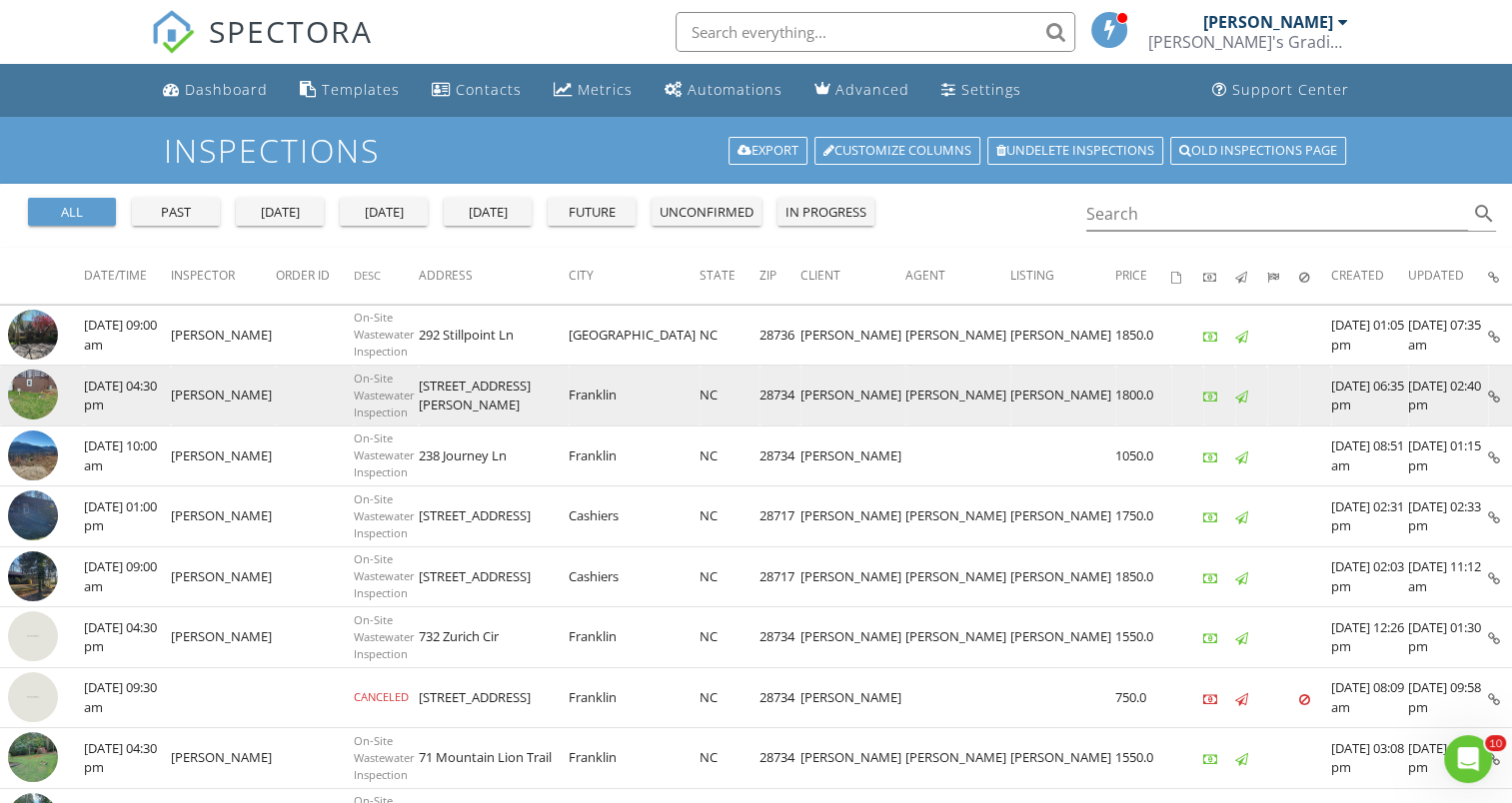 click on "174 W Lowery Ln" at bounding box center [494, 396] 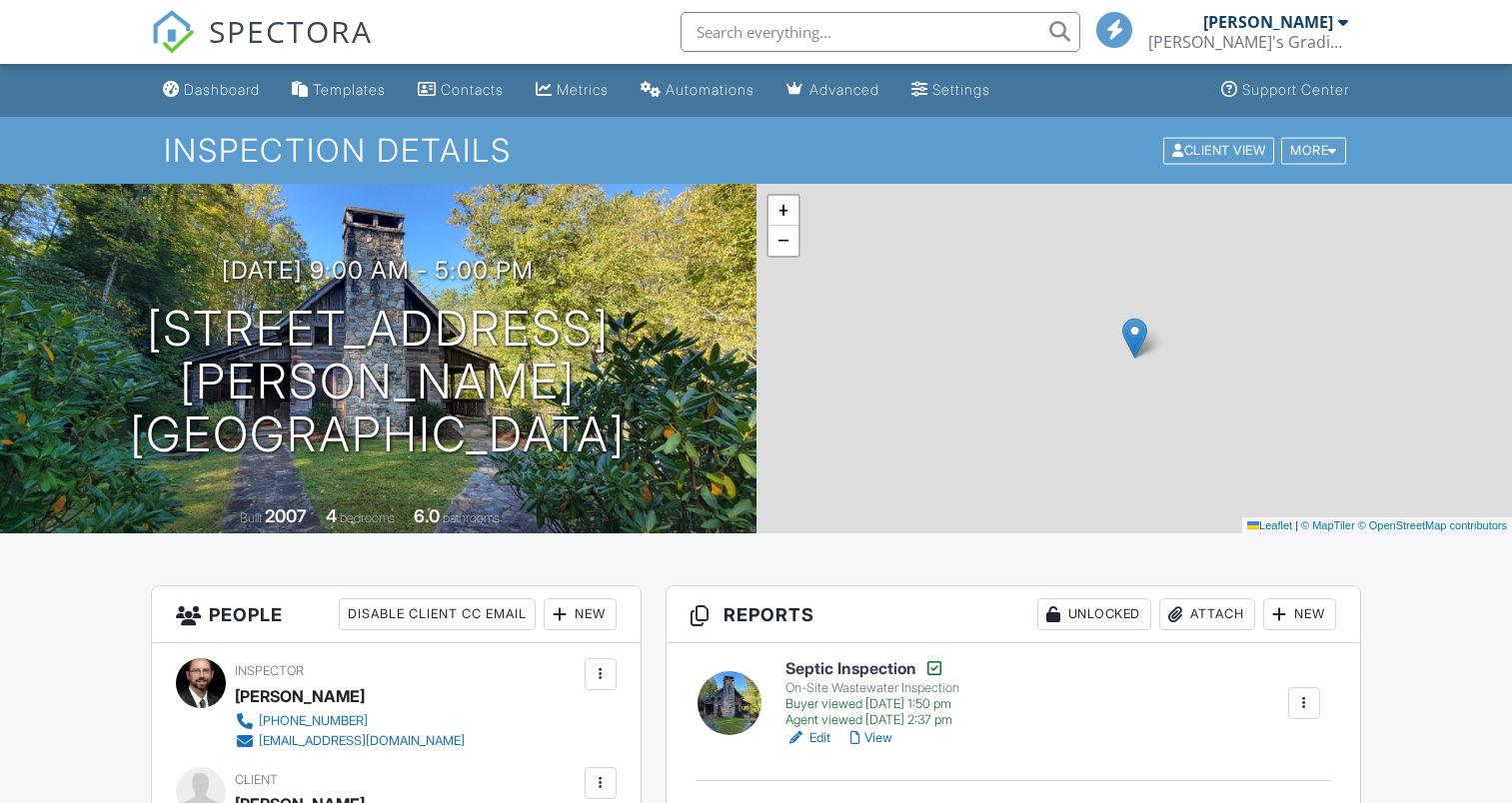 scroll, scrollTop: 0, scrollLeft: 0, axis: both 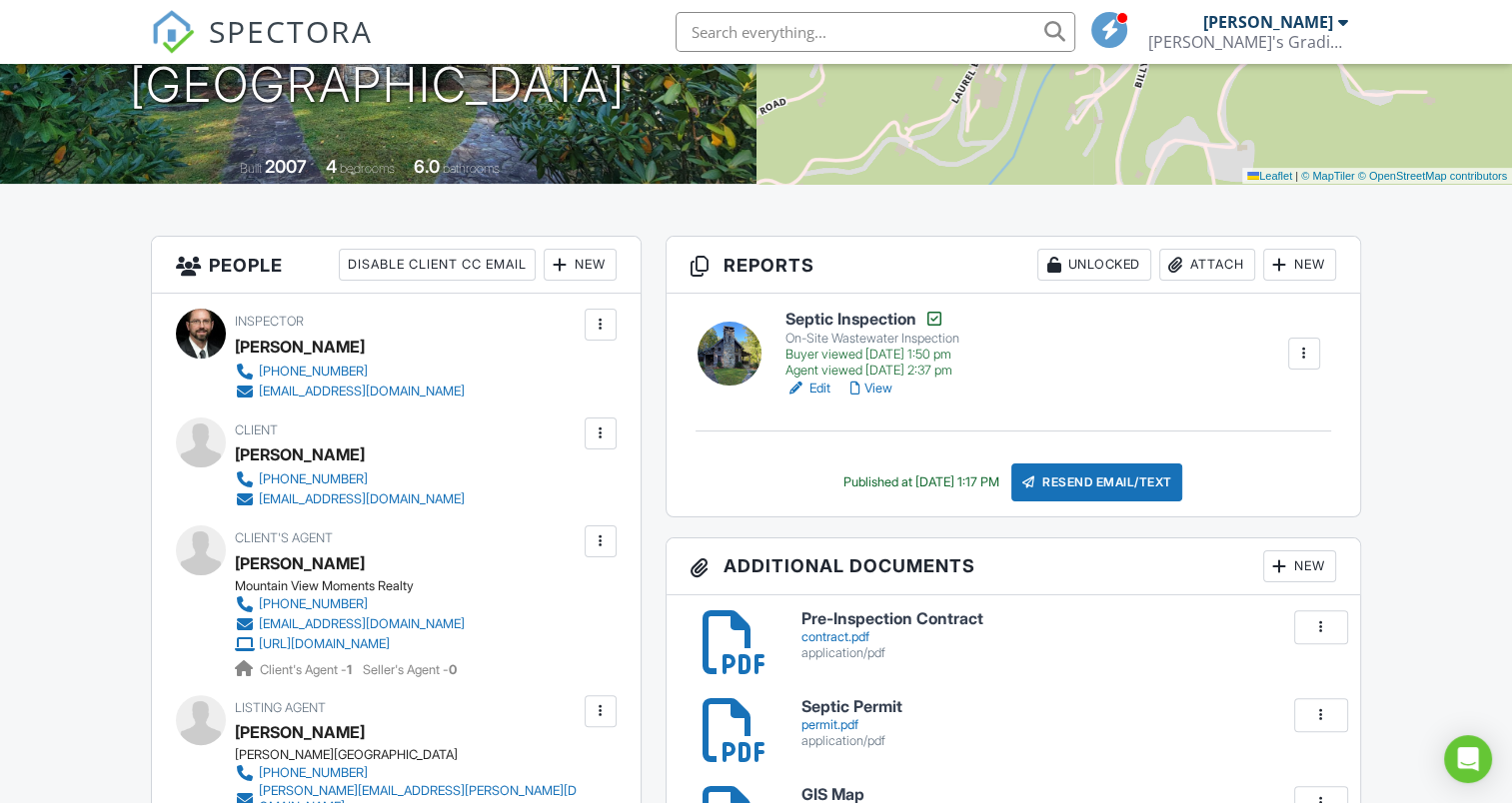 drag, startPoint x: 876, startPoint y: 389, endPoint x: 928, endPoint y: 407, distance: 55.027266 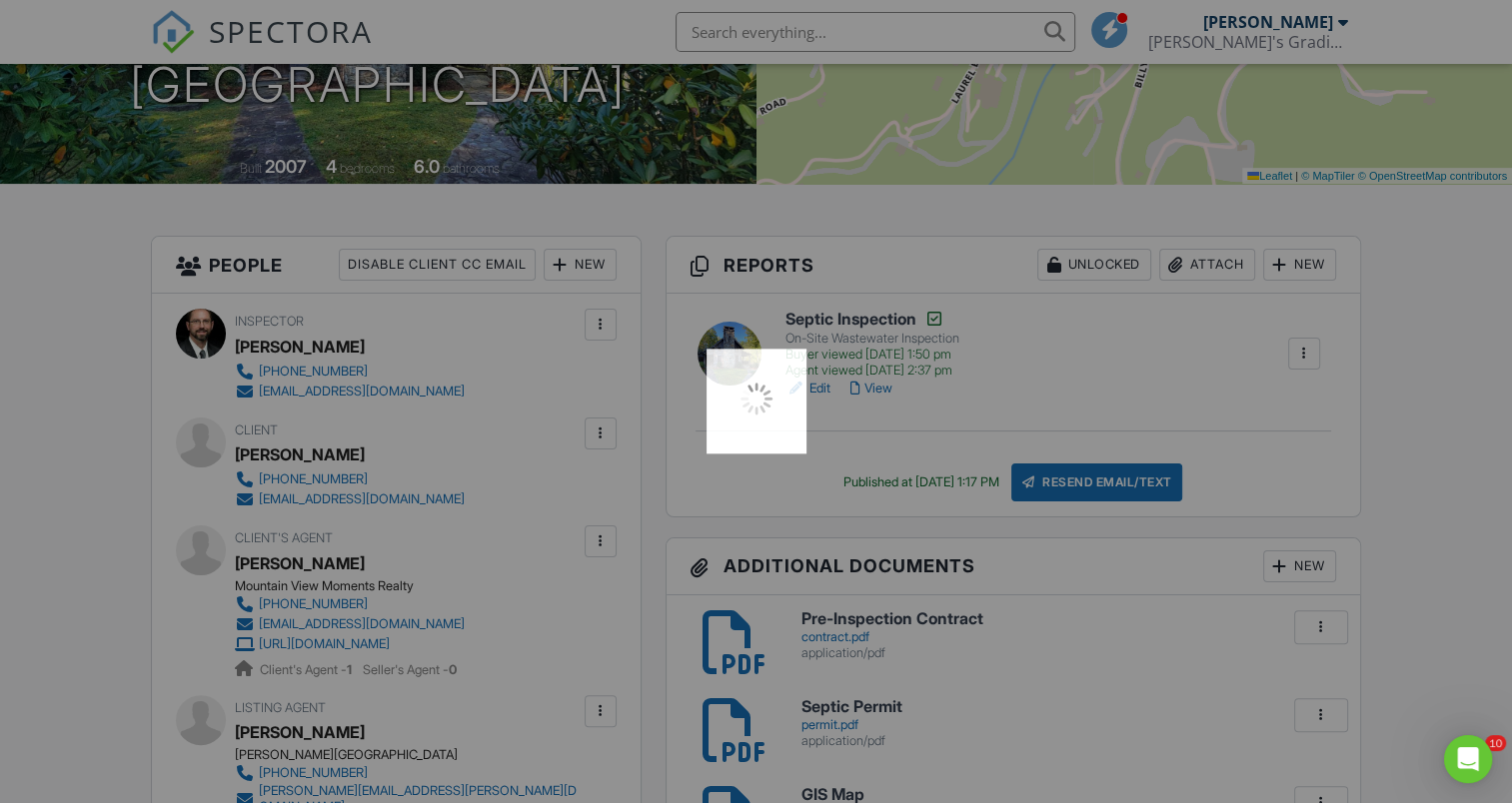 scroll, scrollTop: 0, scrollLeft: 0, axis: both 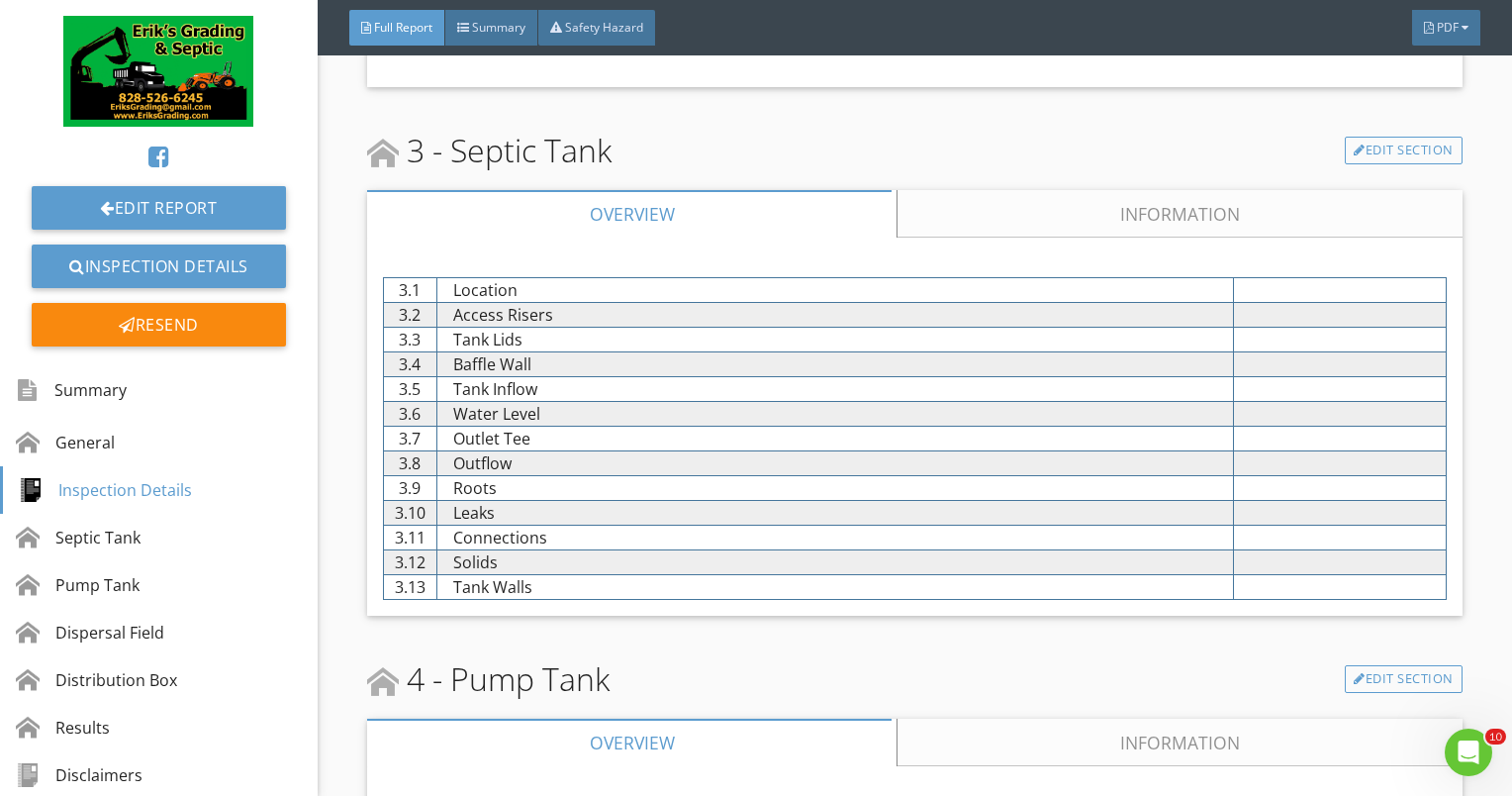 click on "Information" at bounding box center [1180, 214] 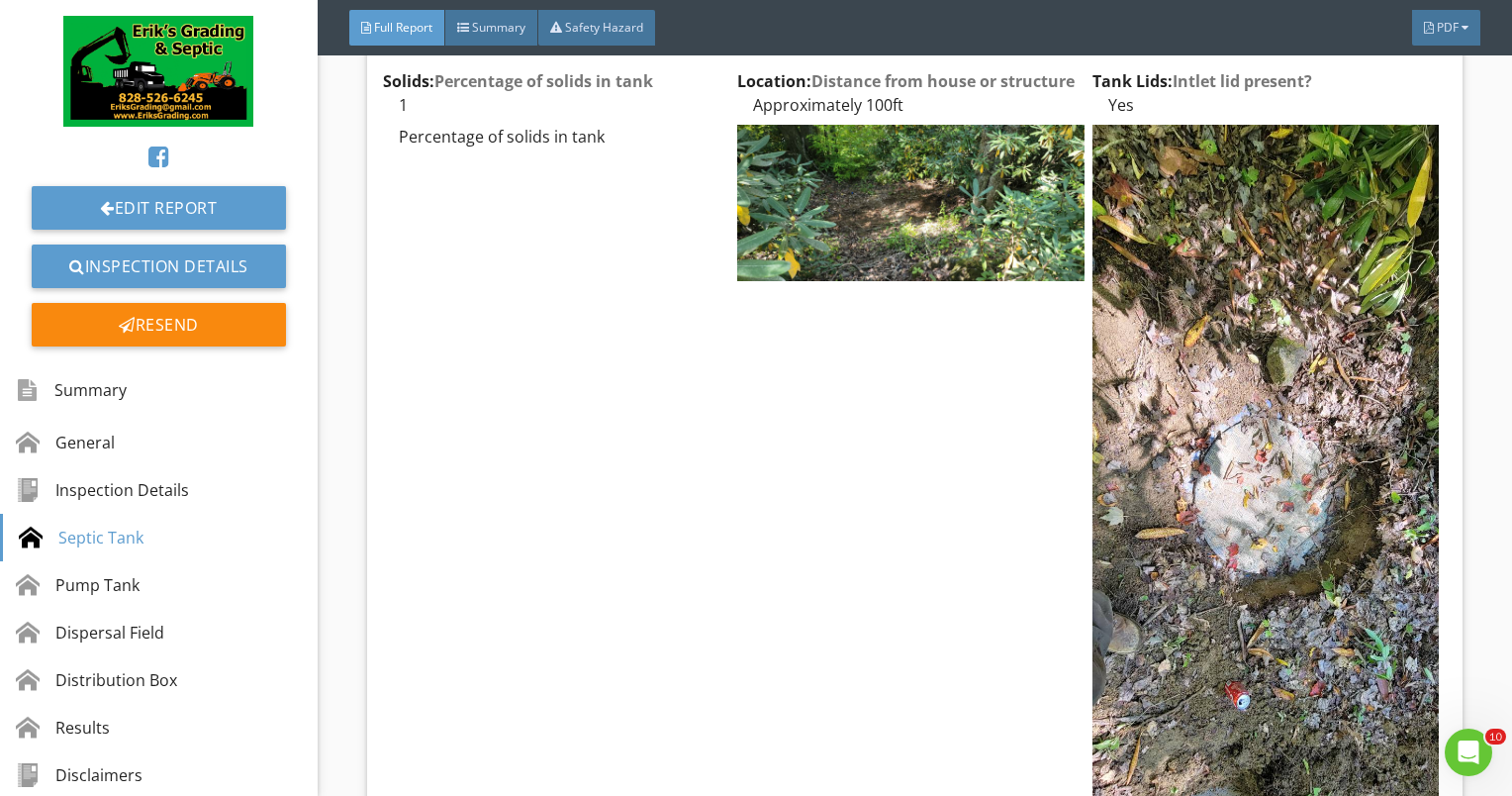 scroll, scrollTop: 2277, scrollLeft: 0, axis: vertical 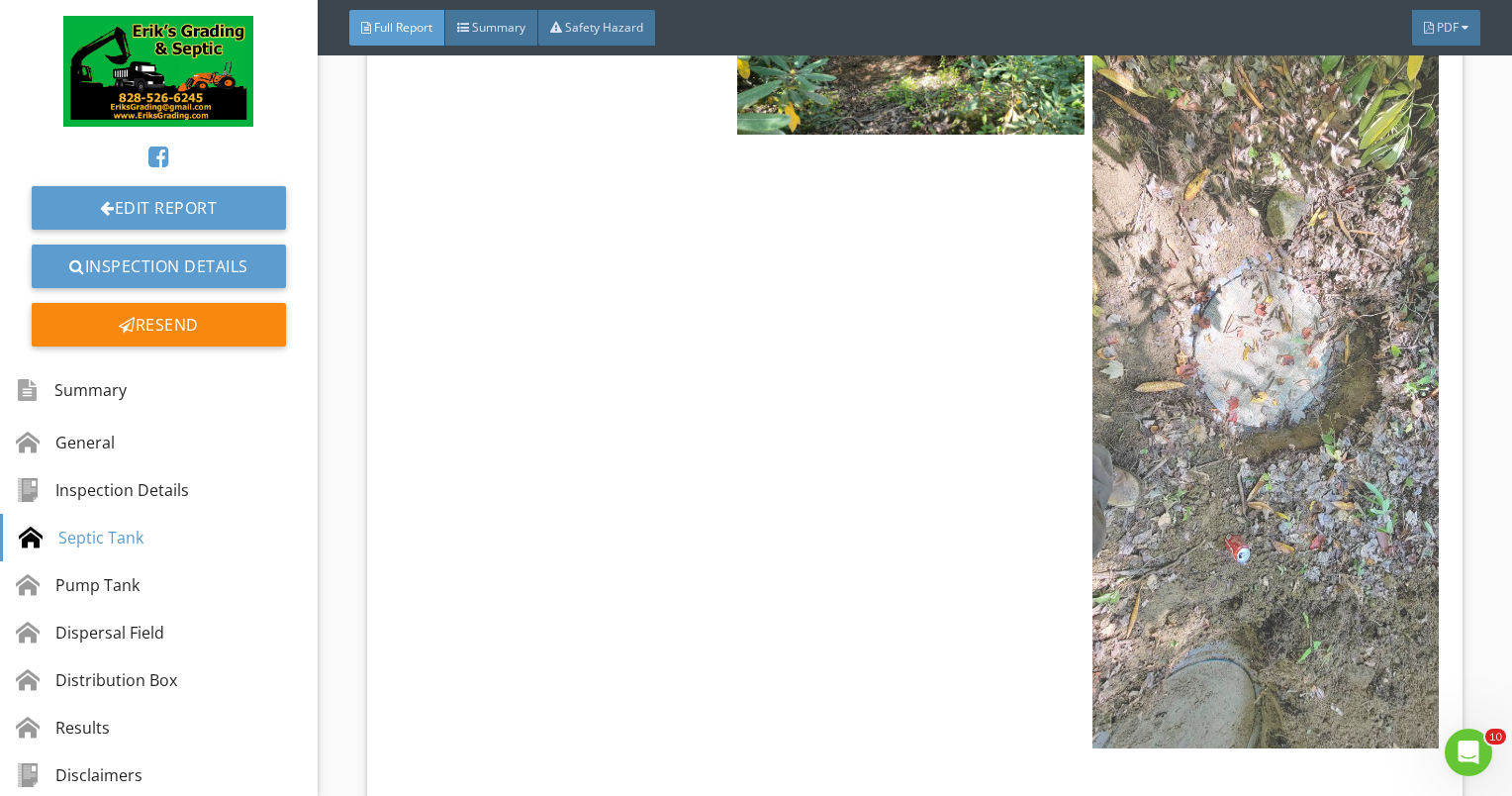 click at bounding box center (1266, 363) 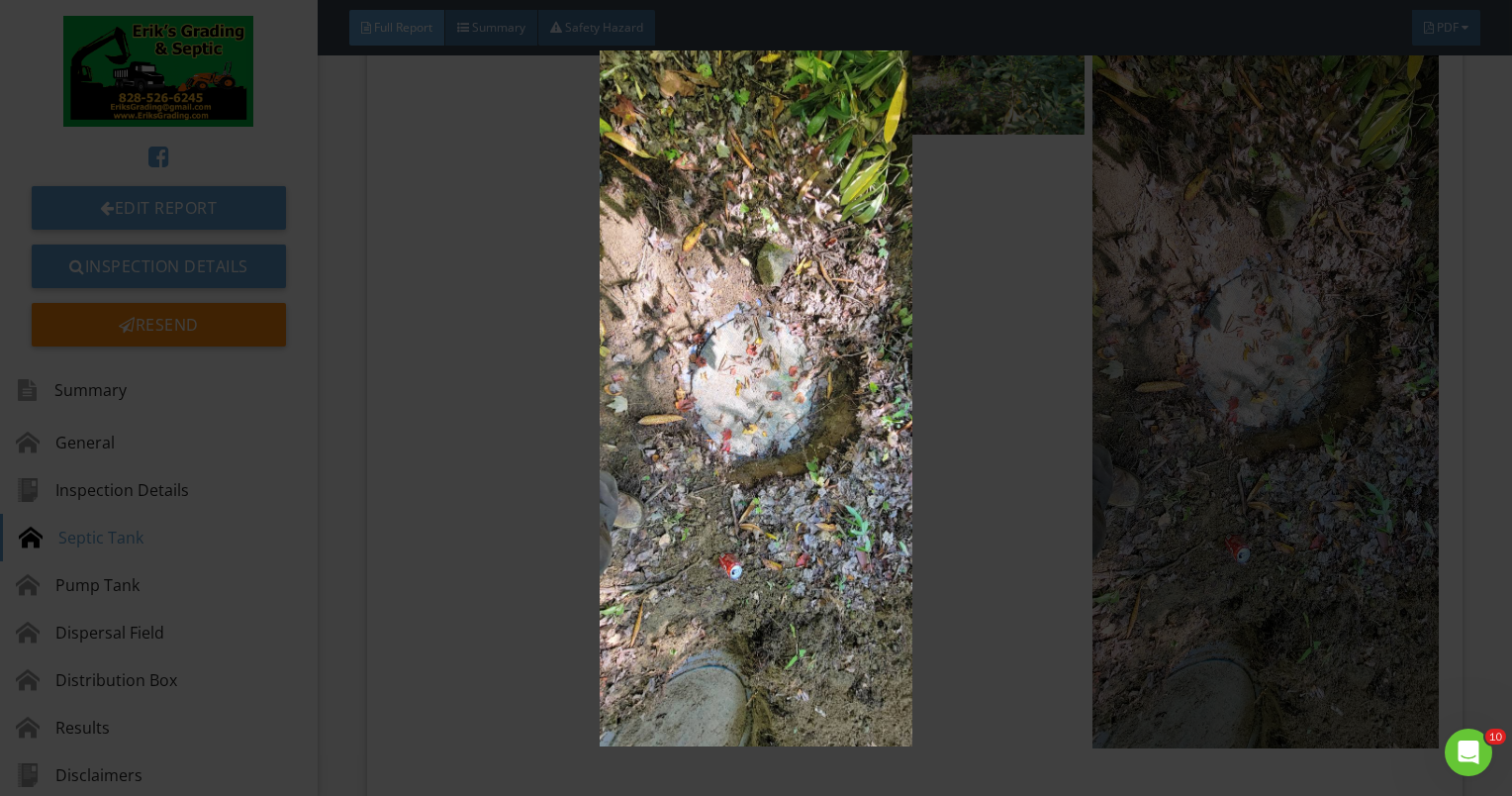 click at bounding box center [756, 398] 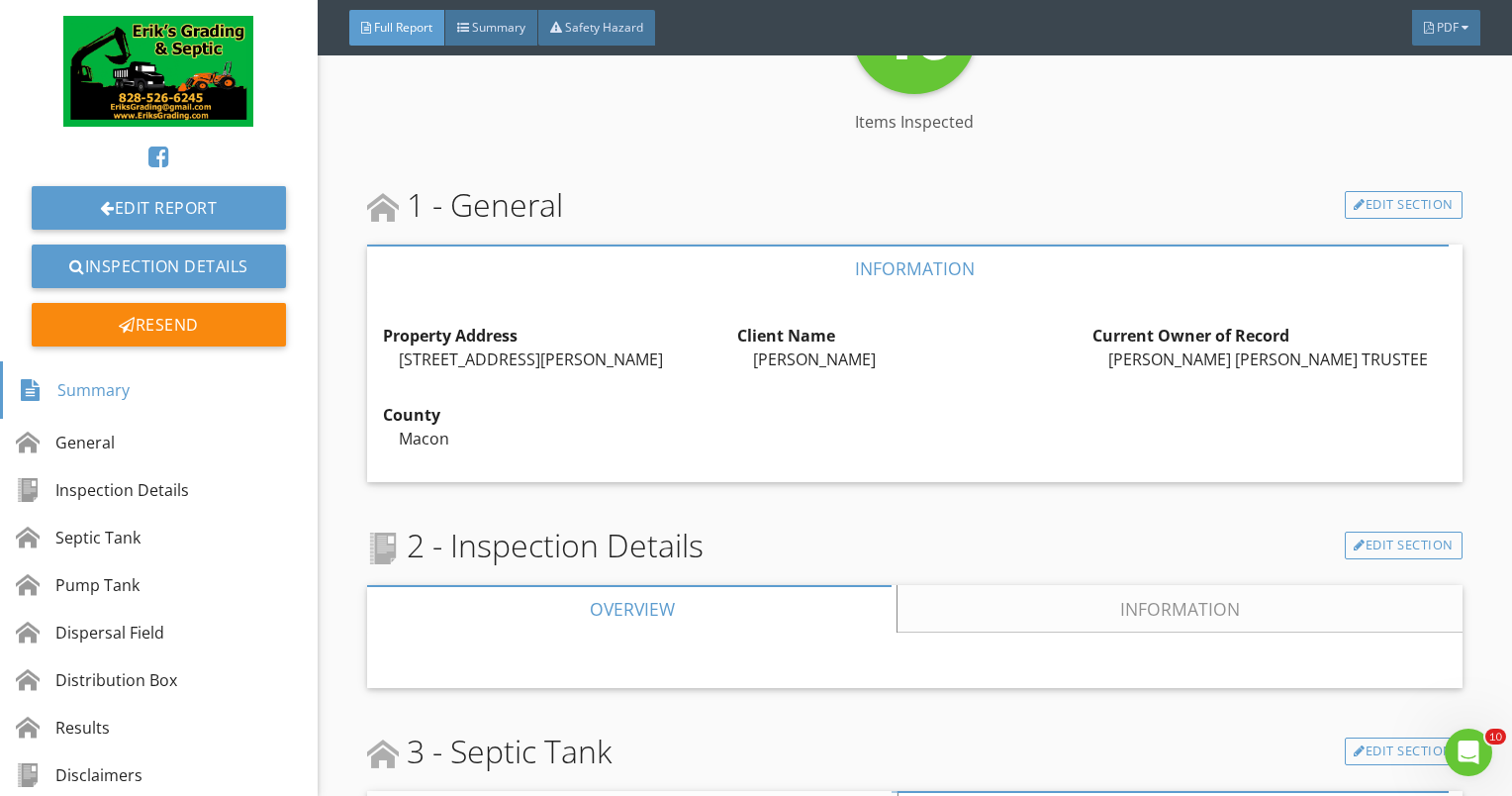 scroll, scrollTop: 519, scrollLeft: 0, axis: vertical 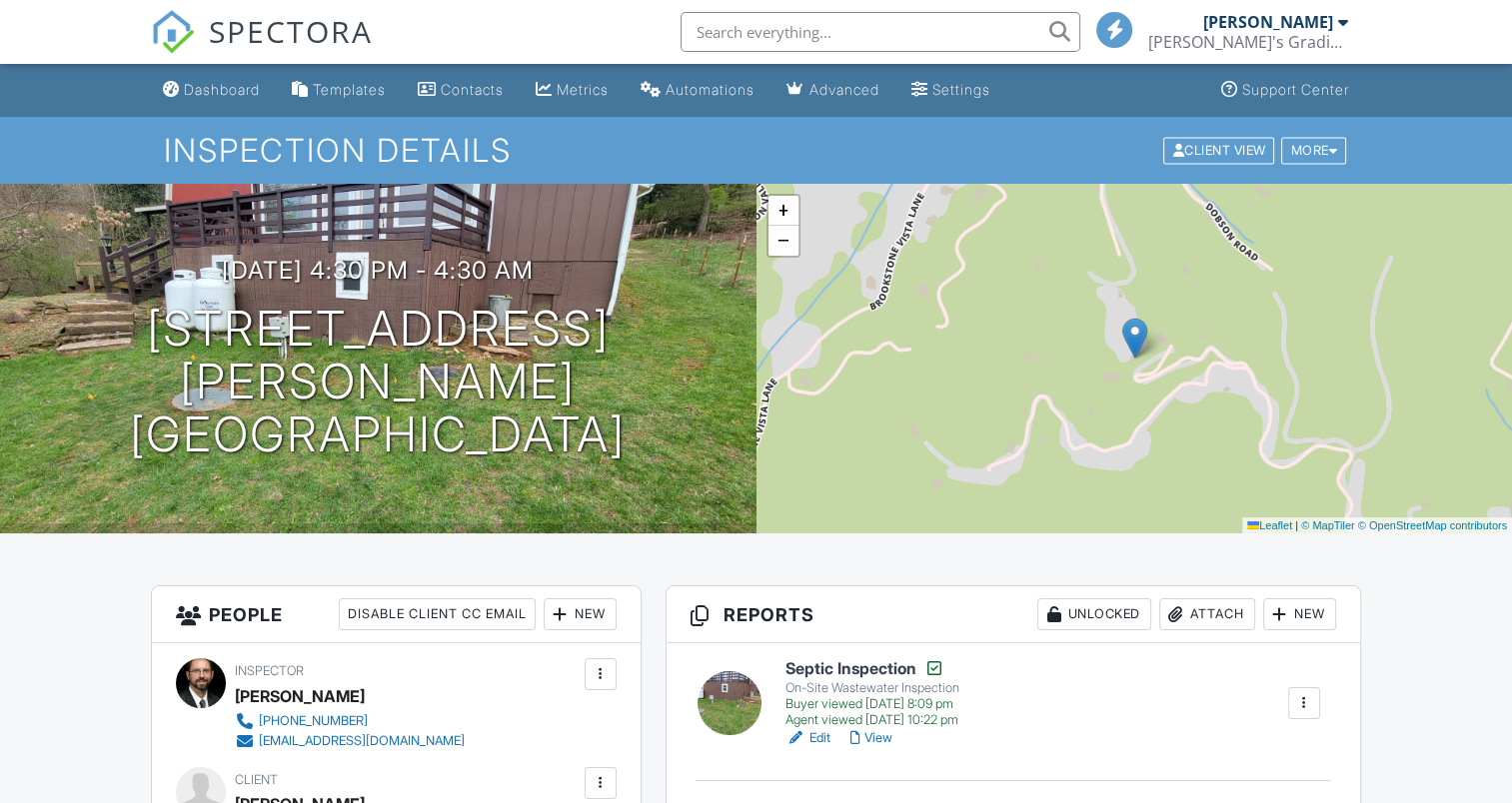 click on "Edit
View" at bounding box center (872, 738) 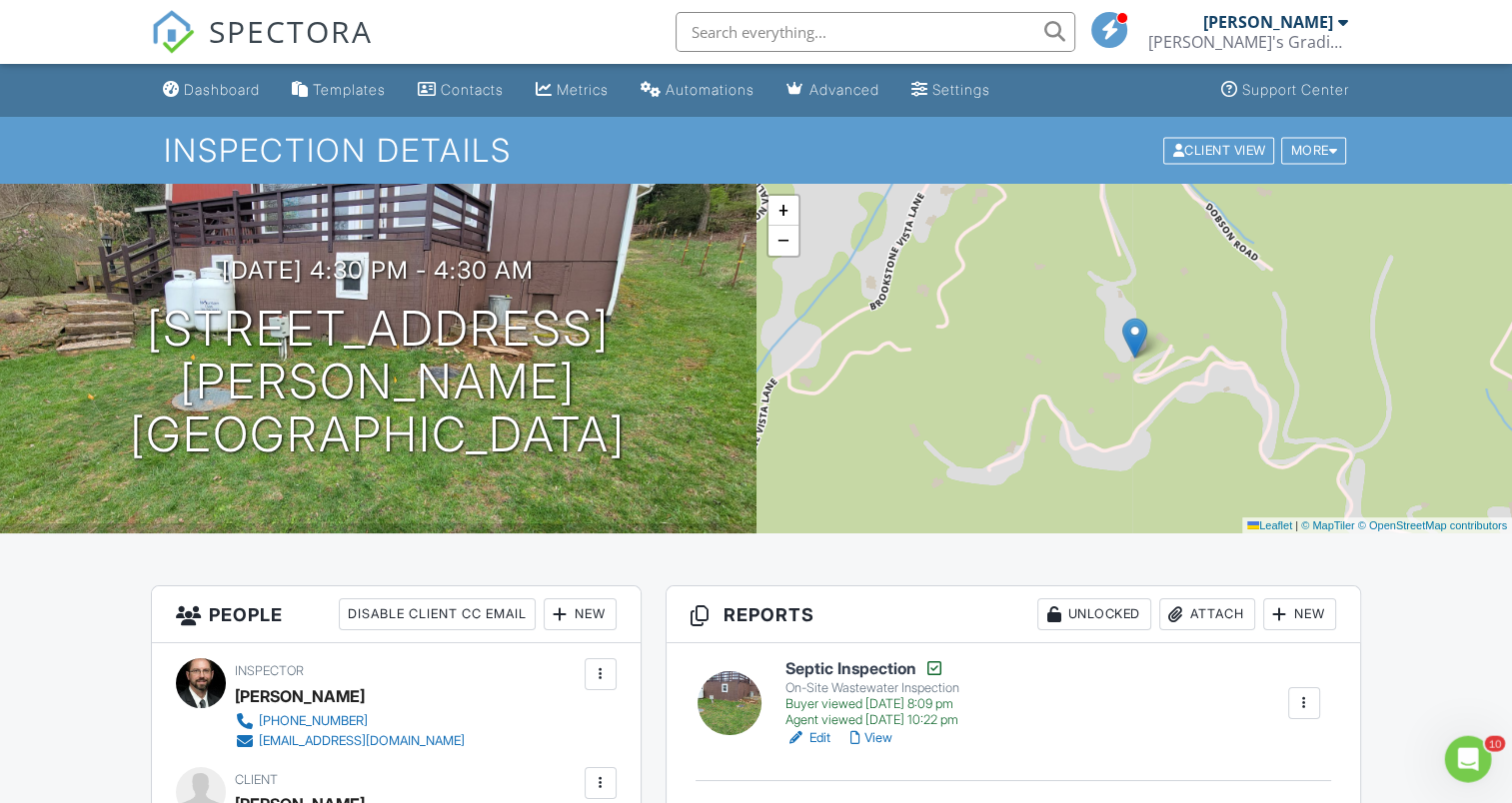 scroll, scrollTop: 0, scrollLeft: 0, axis: both 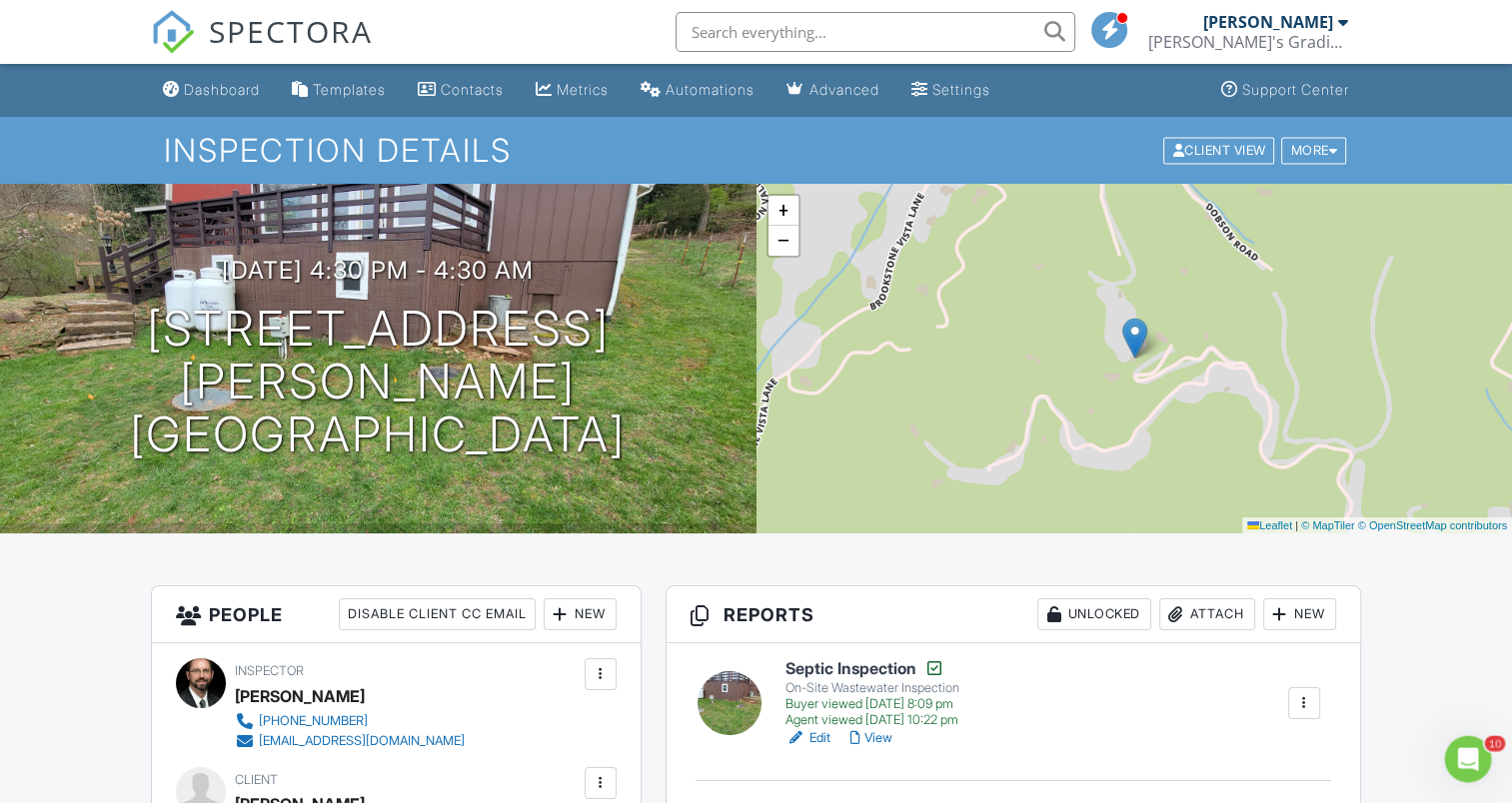 click on "View" at bounding box center [871, 738] 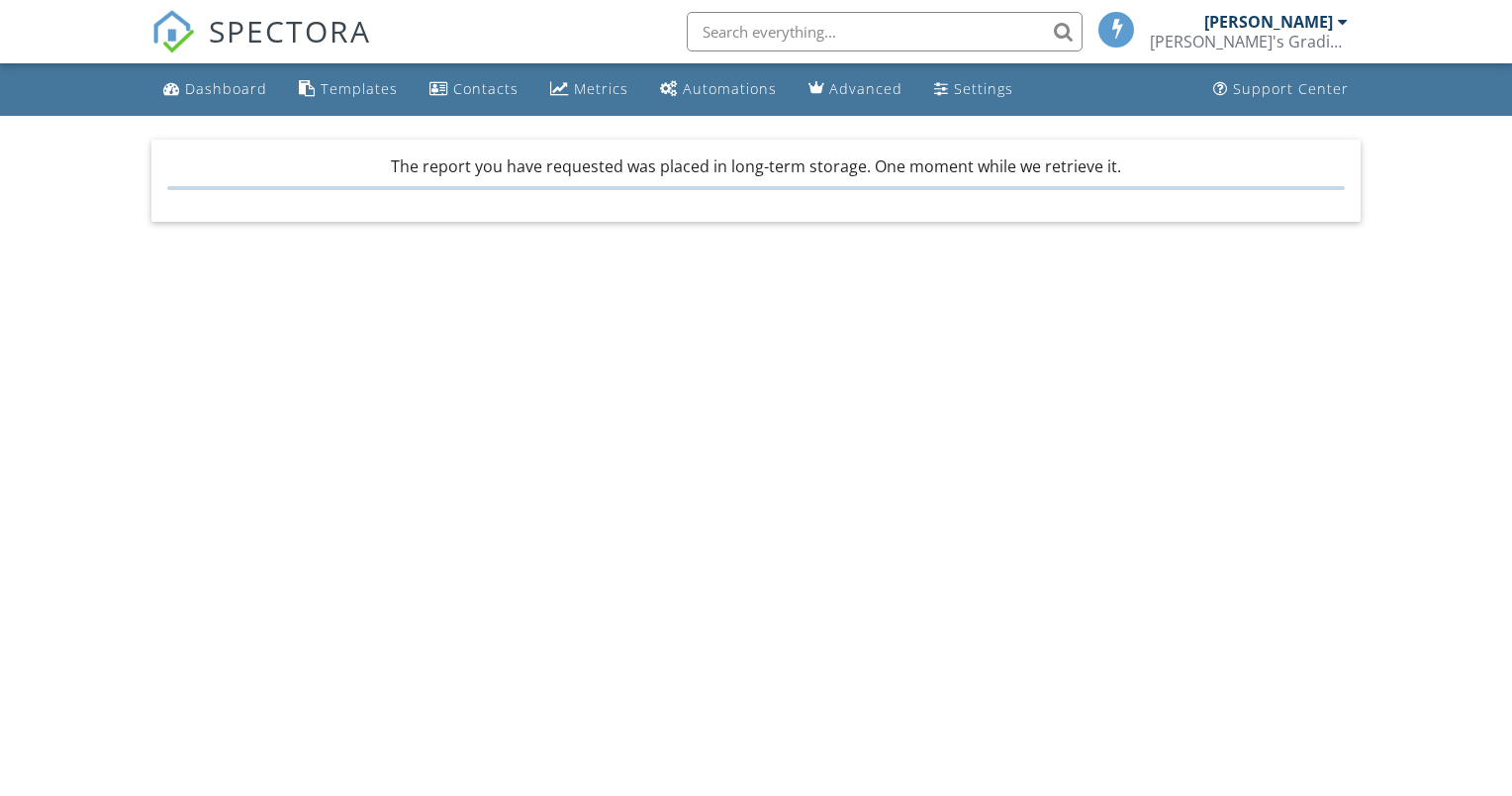 scroll, scrollTop: 0, scrollLeft: 0, axis: both 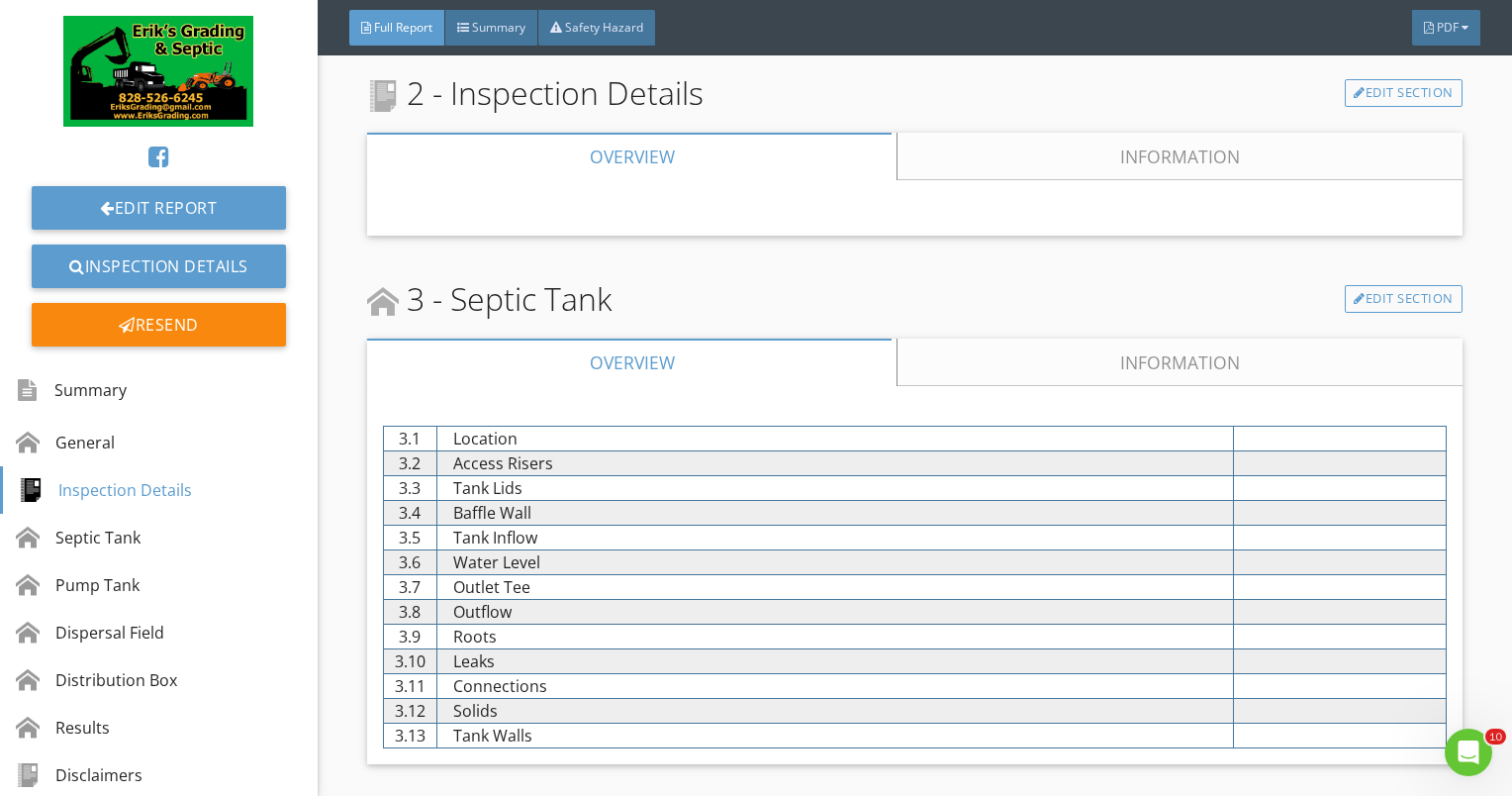 click on "Information" at bounding box center [1180, 362] 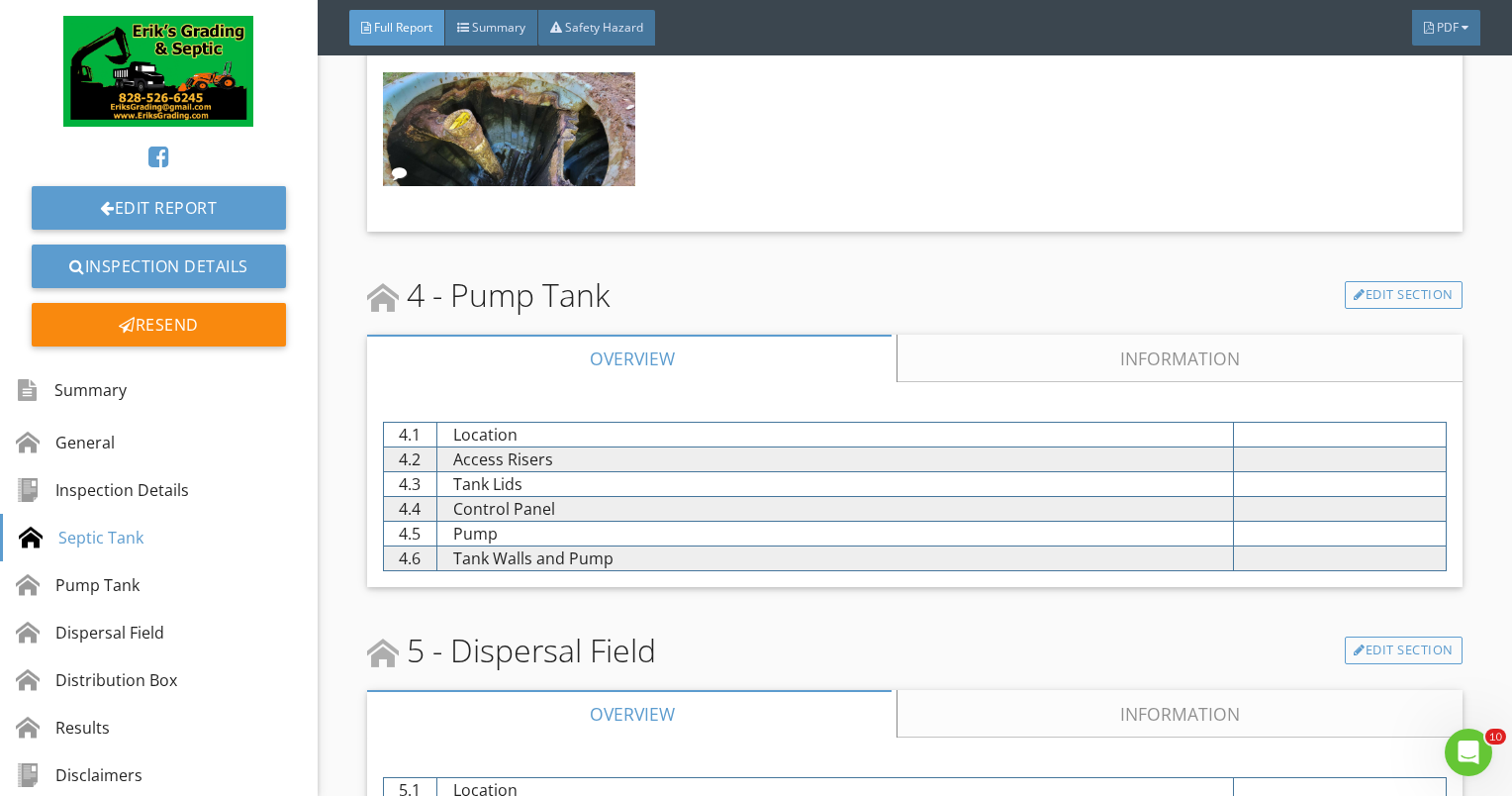 scroll, scrollTop: 5247, scrollLeft: 0, axis: vertical 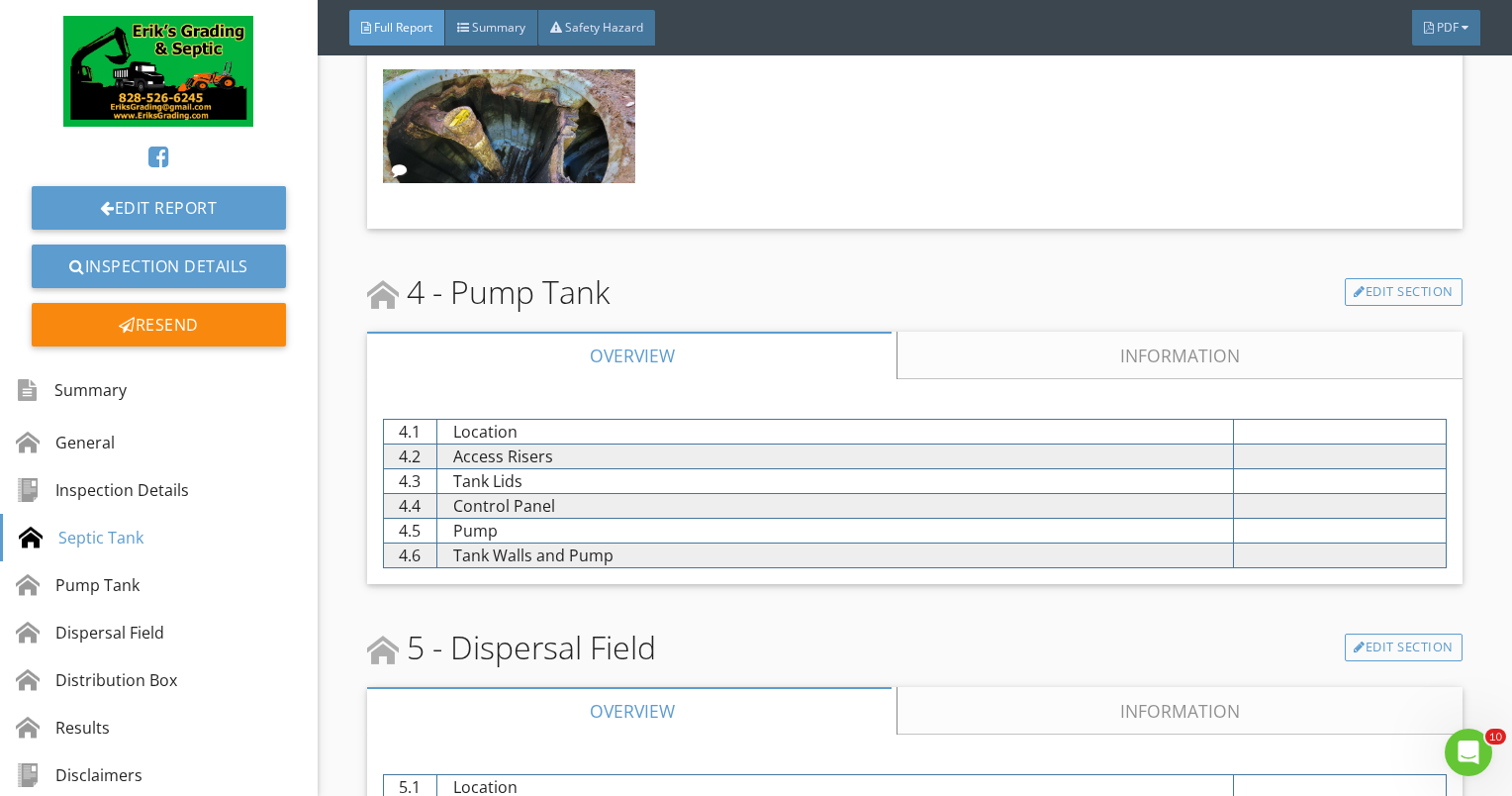 click on "Information" at bounding box center [1180, 355] 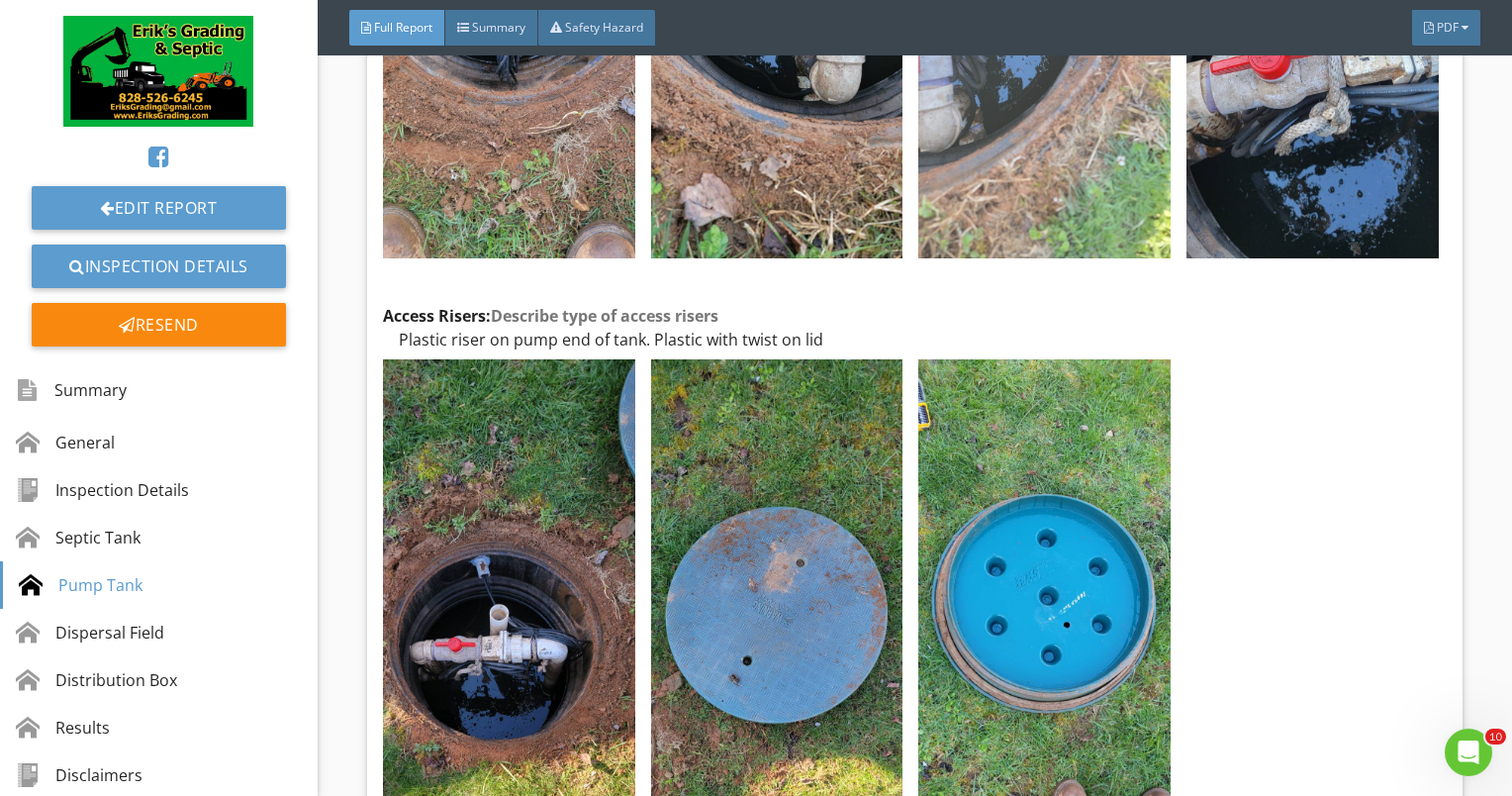 scroll, scrollTop: 7302, scrollLeft: 0, axis: vertical 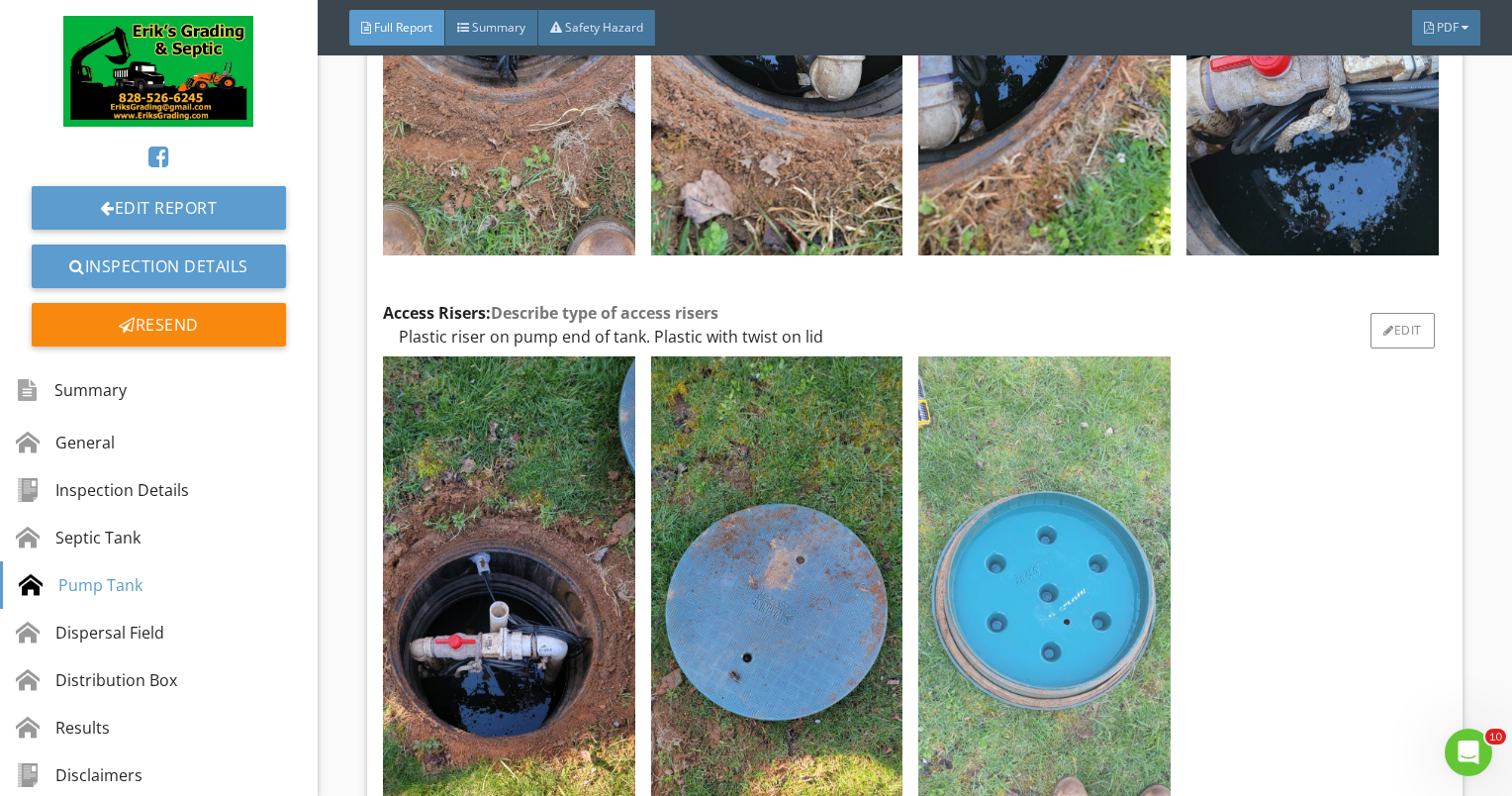 click at bounding box center (1044, 637) 